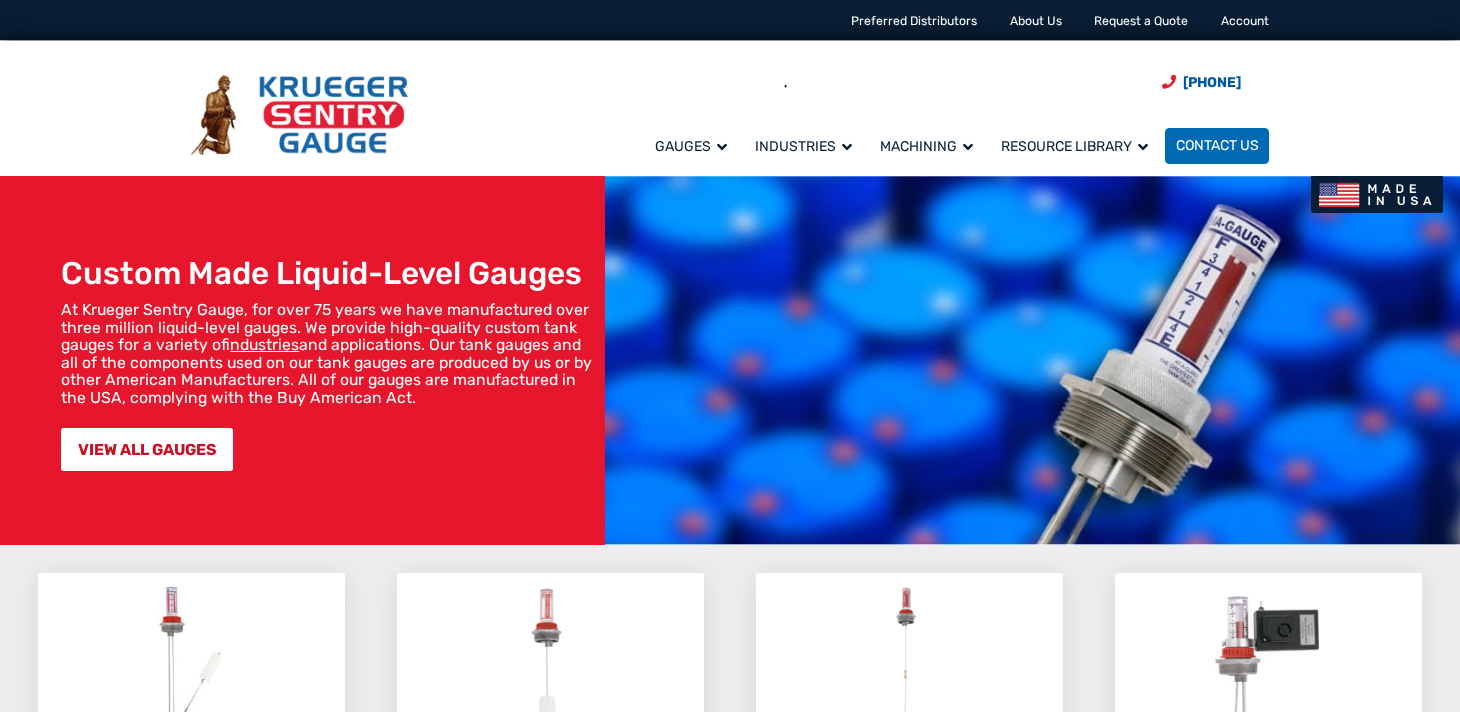 scroll, scrollTop: 0, scrollLeft: 0, axis: both 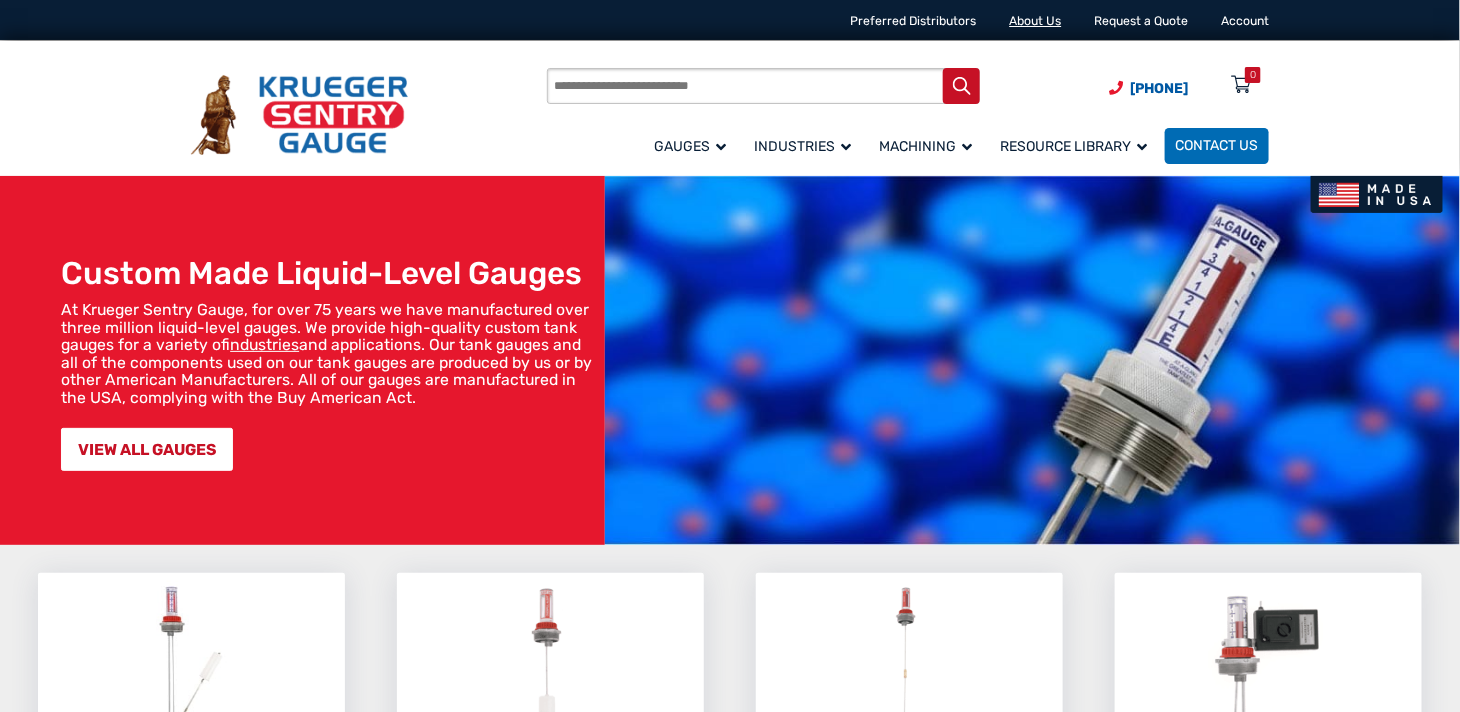 click on "About Us" at bounding box center (1036, 21) 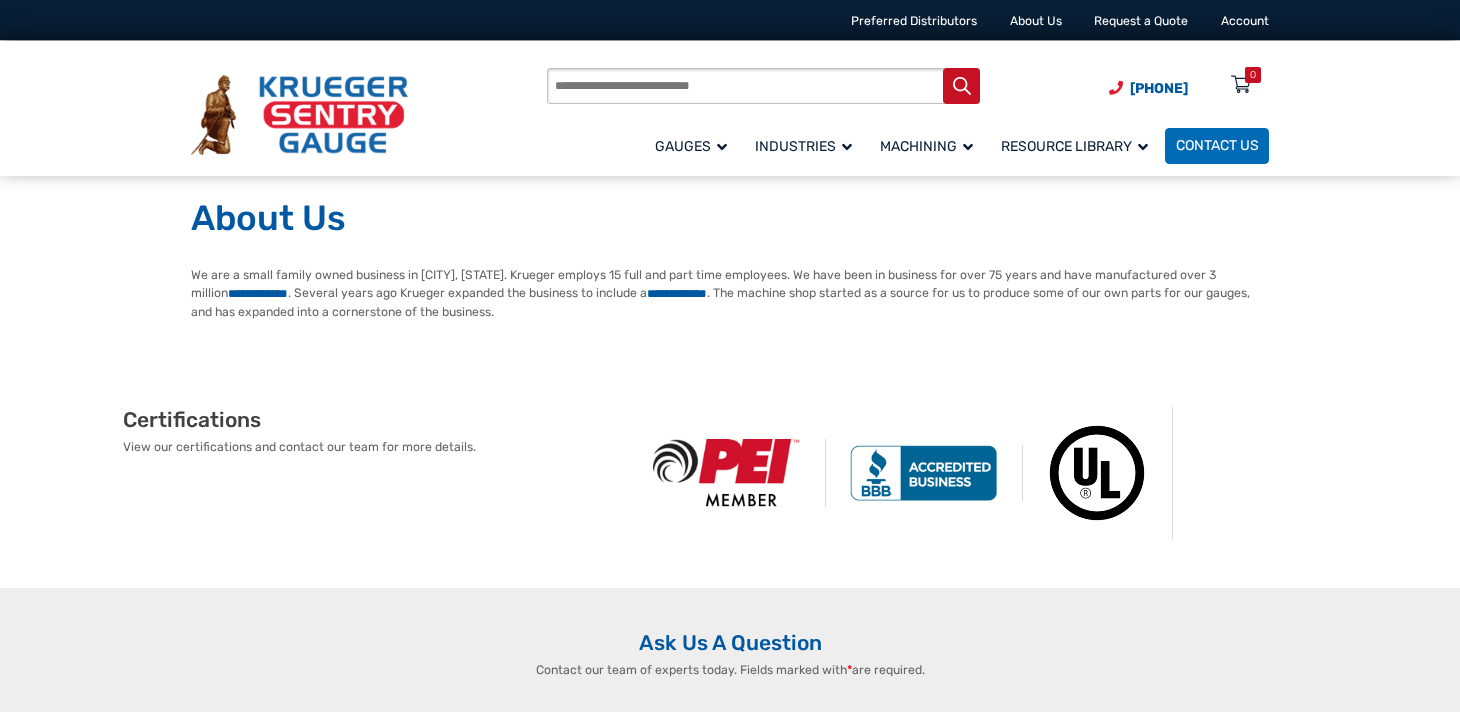 scroll, scrollTop: 0, scrollLeft: 0, axis: both 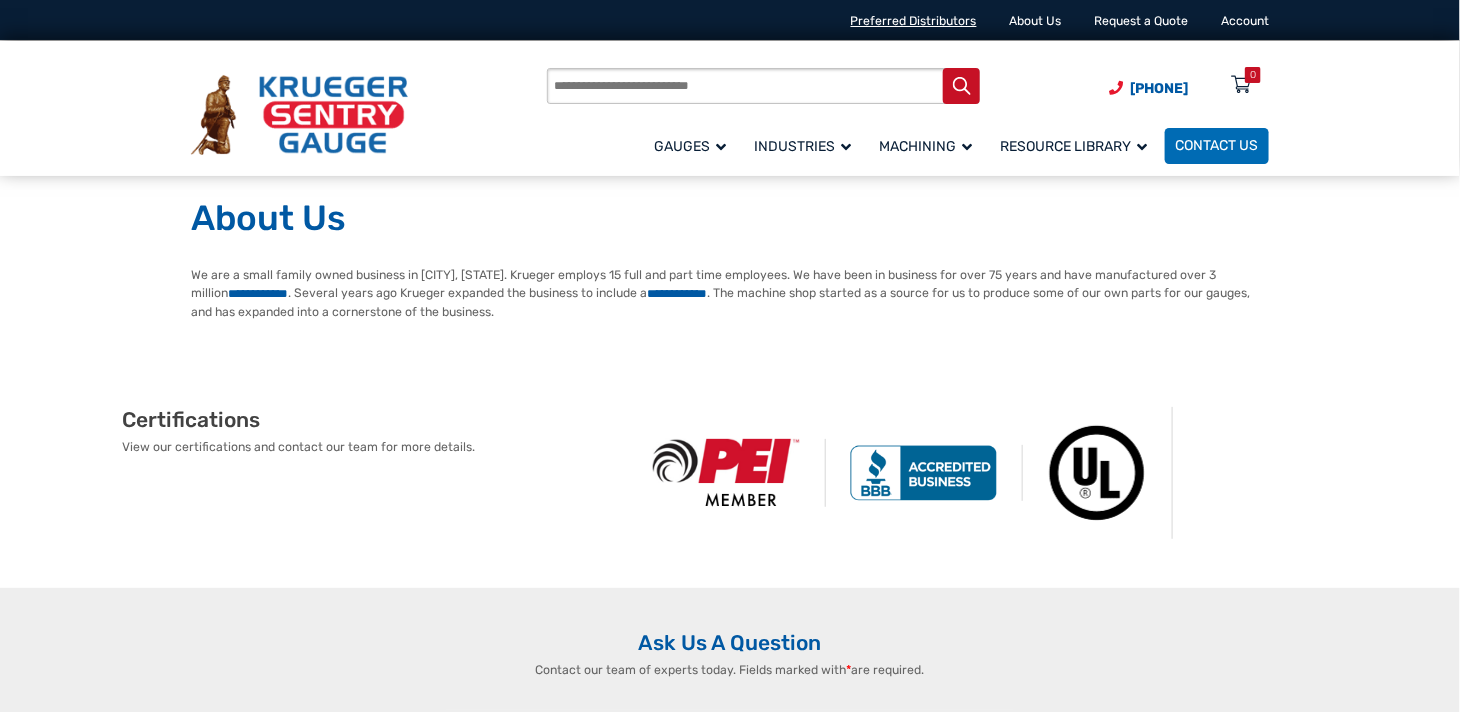 click on "Preferred Distributors" at bounding box center (914, 21) 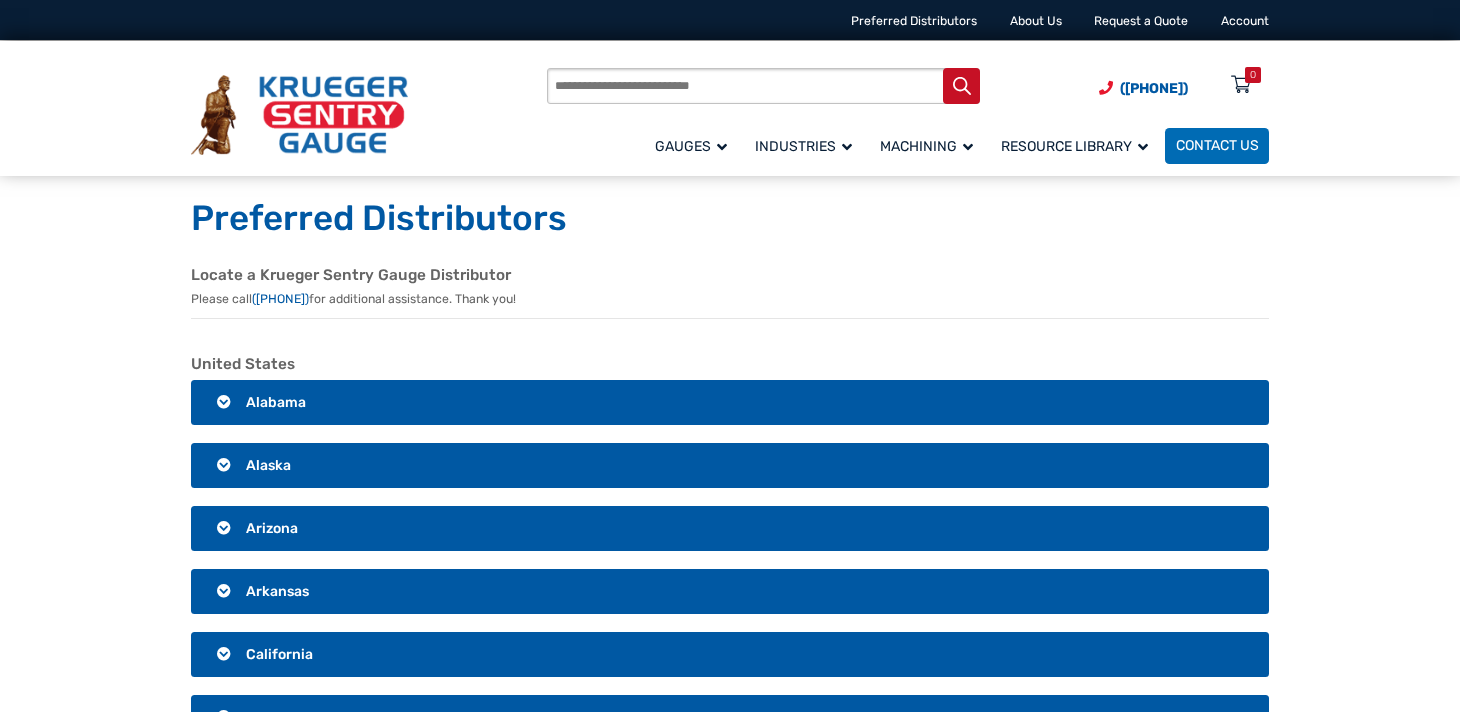 scroll, scrollTop: 0, scrollLeft: 0, axis: both 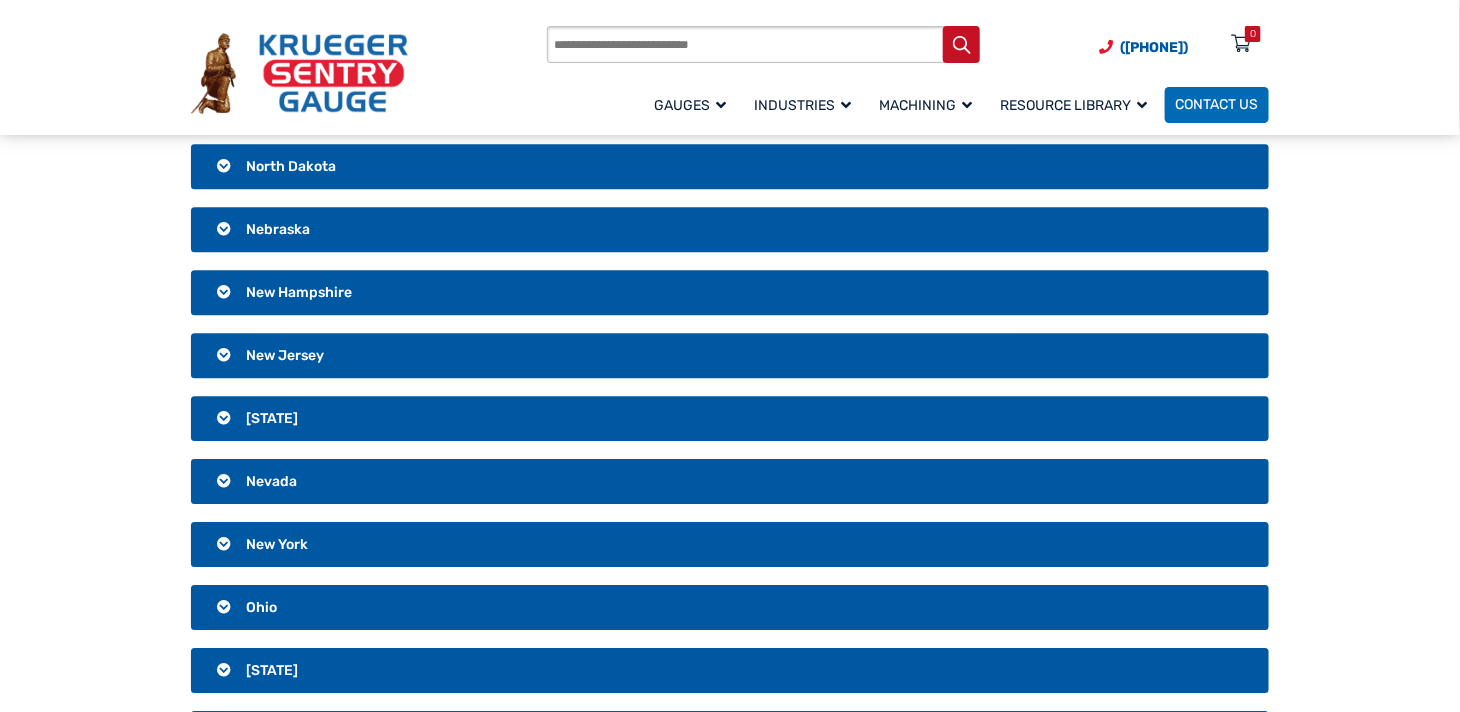 click on "New York" at bounding box center [730, 545] 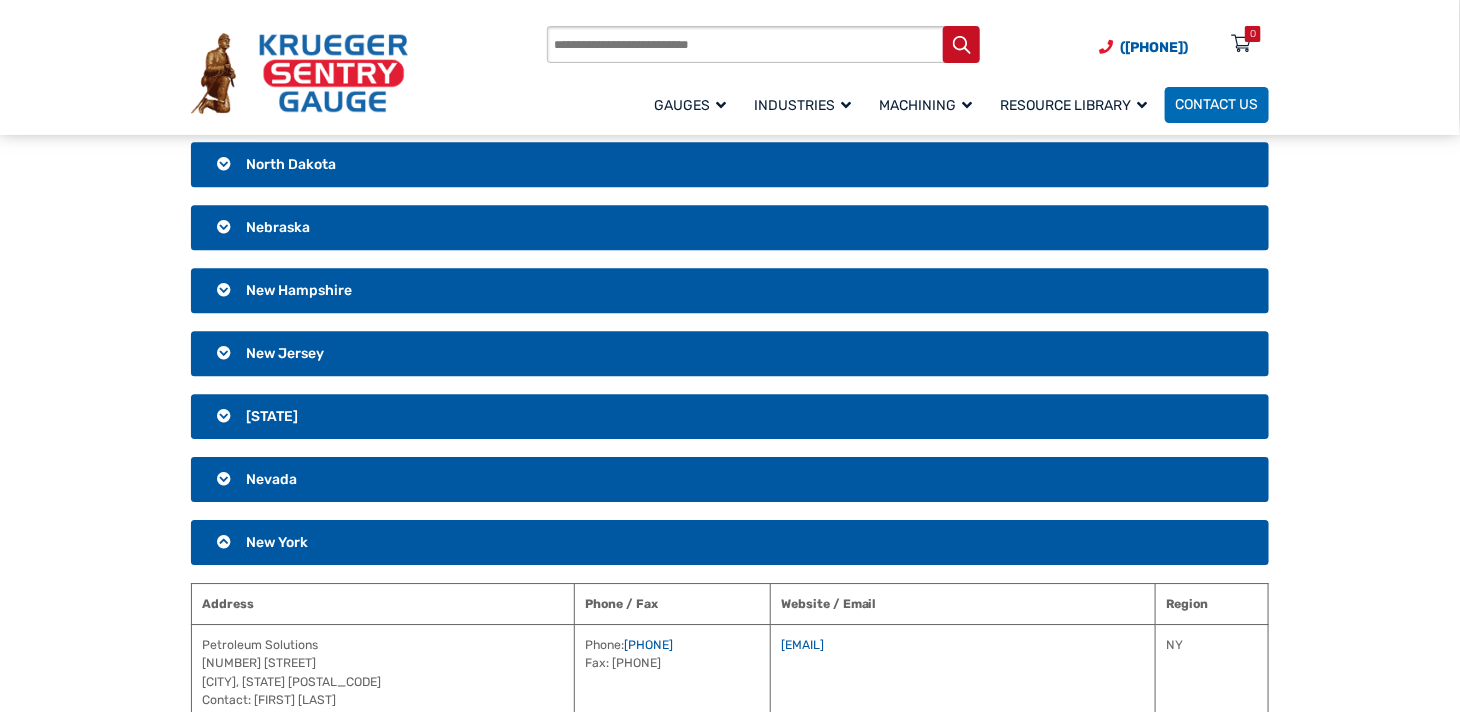 scroll, scrollTop: 1900, scrollLeft: 0, axis: vertical 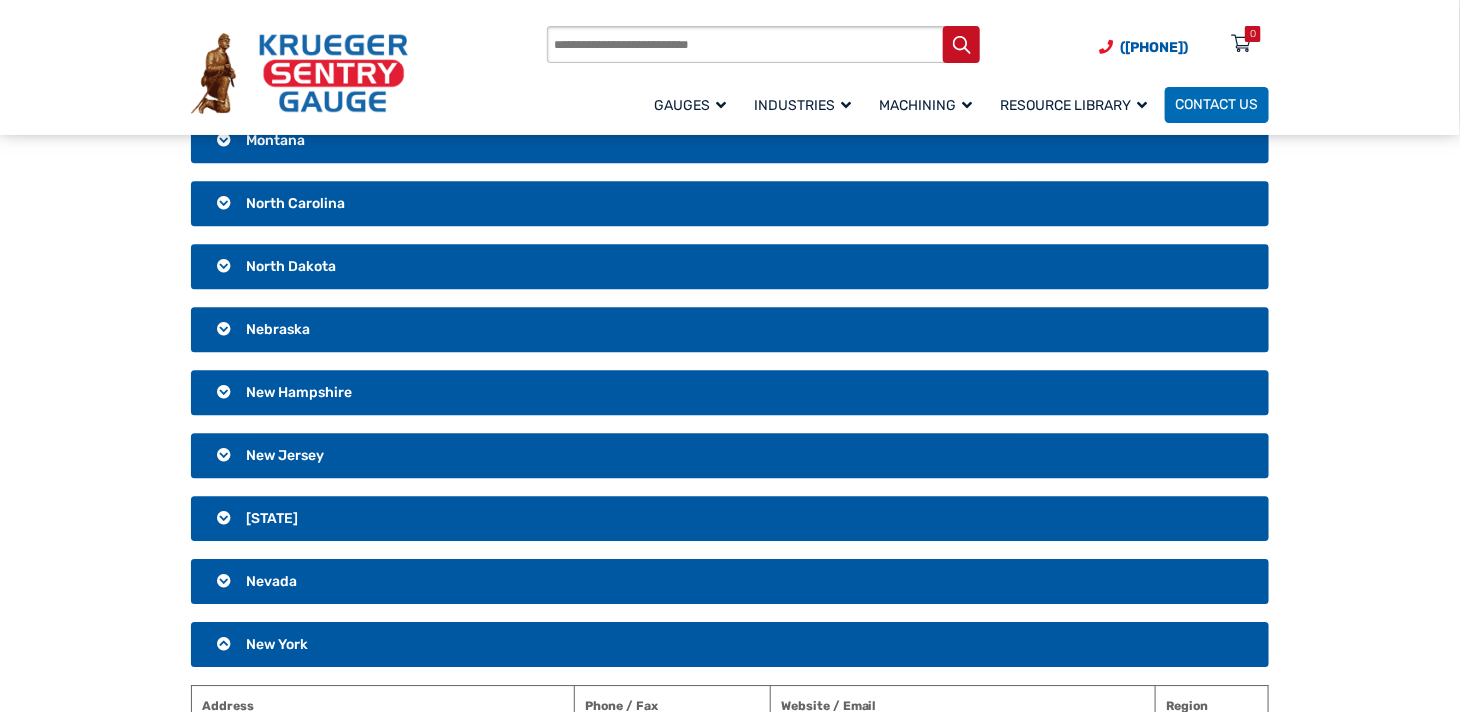 click on "New Jersey" at bounding box center (730, 456) 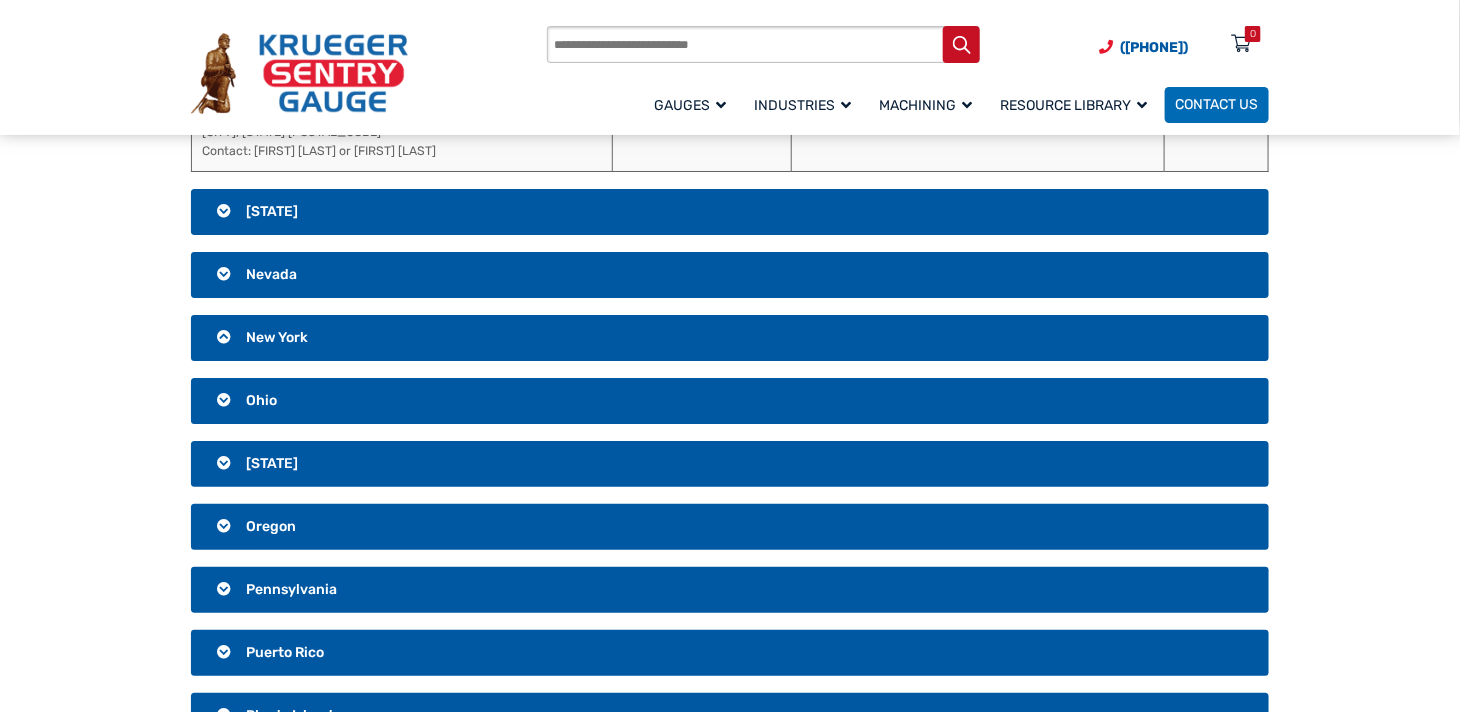 scroll, scrollTop: 2700, scrollLeft: 0, axis: vertical 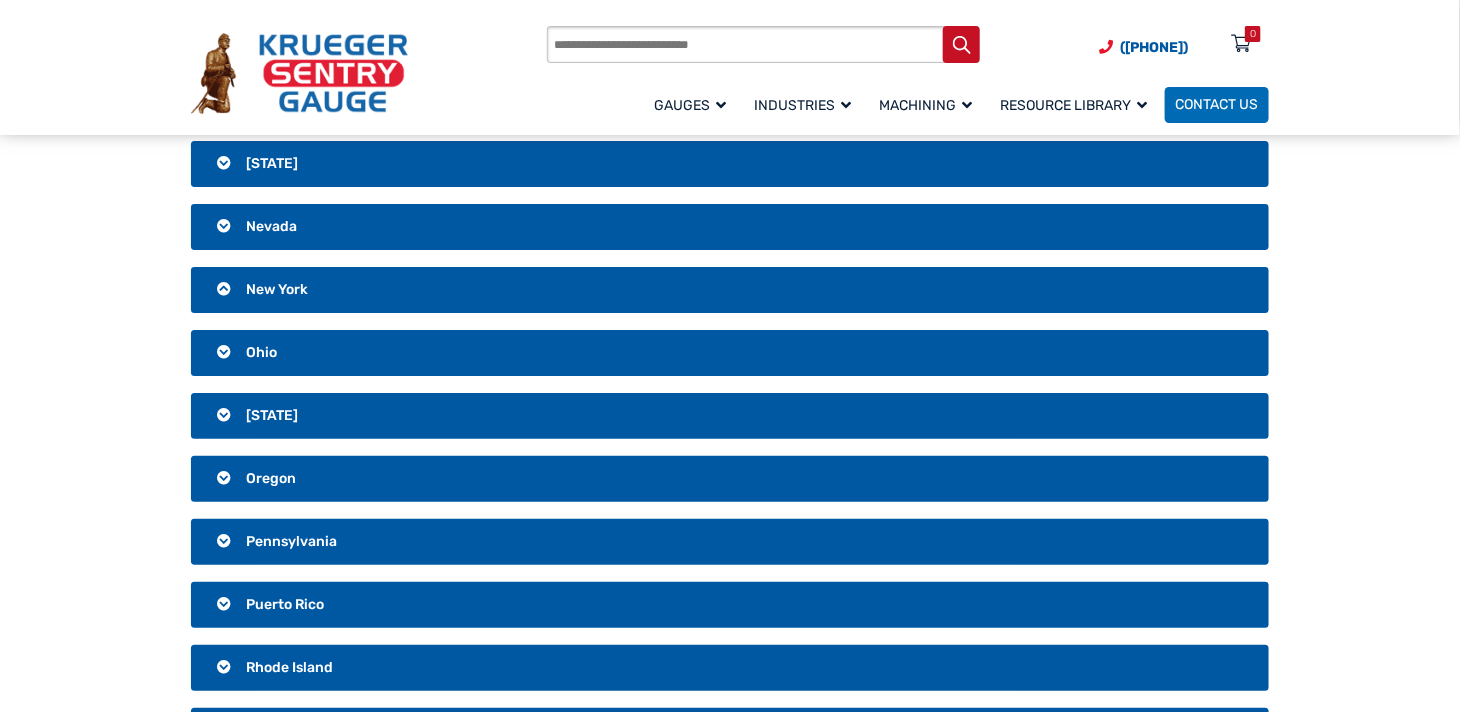 click on "New York" at bounding box center (730, 290) 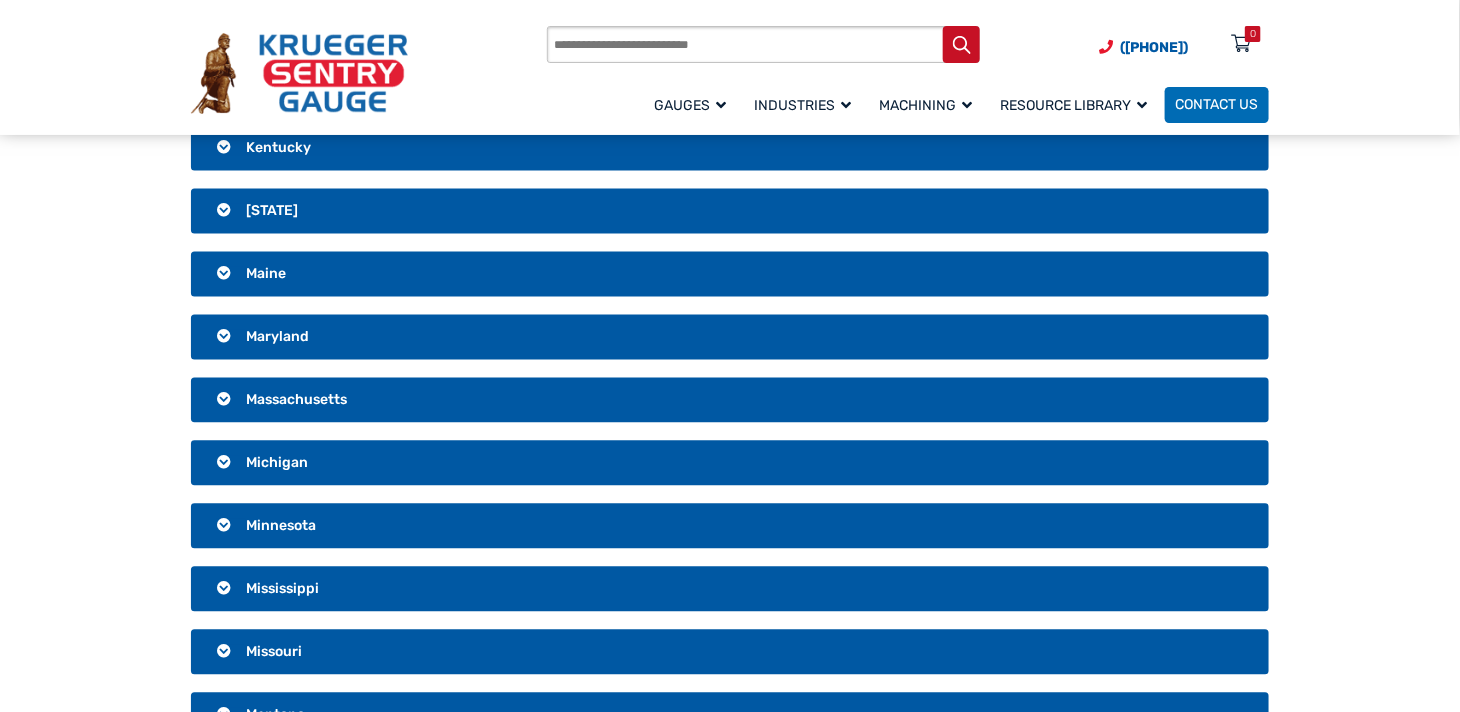 scroll, scrollTop: 1100, scrollLeft: 0, axis: vertical 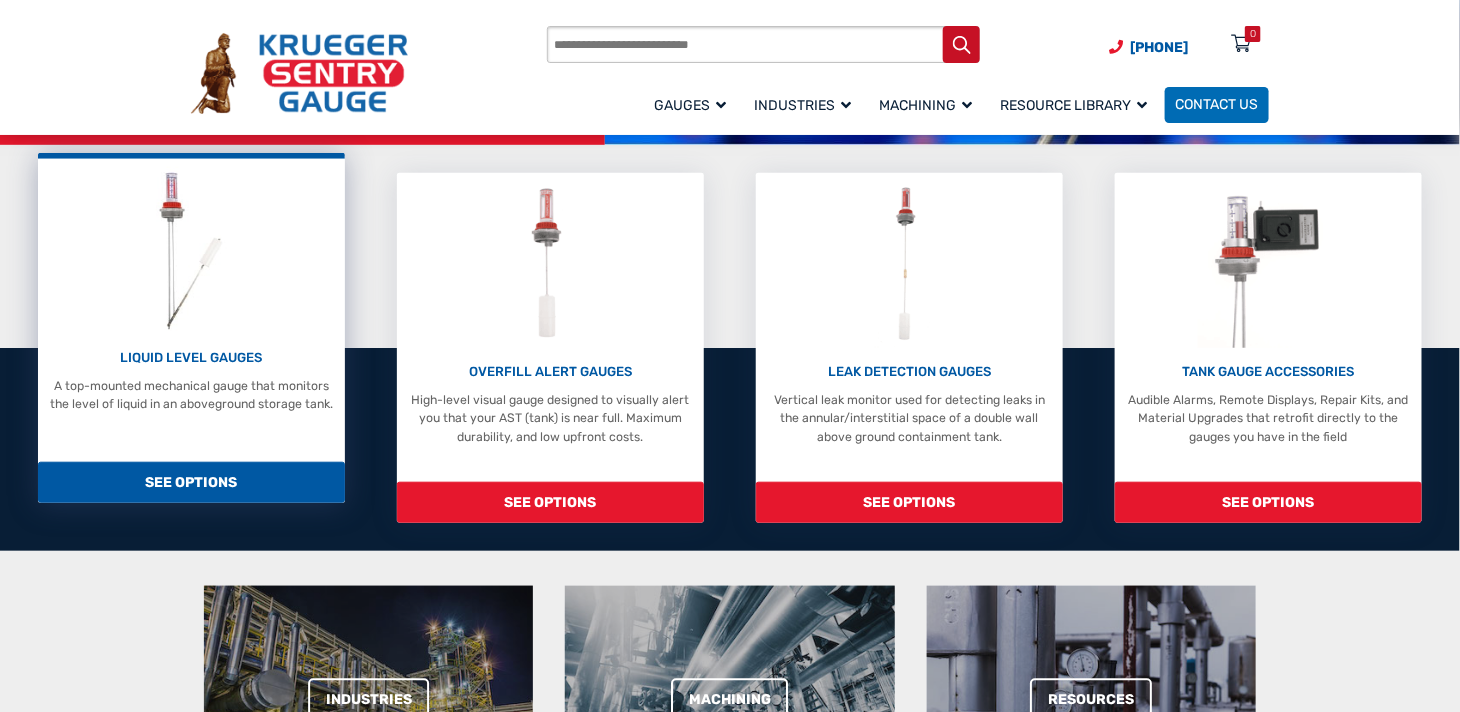 click on "LIQUID LEVEL GAUGES" at bounding box center [191, 358] 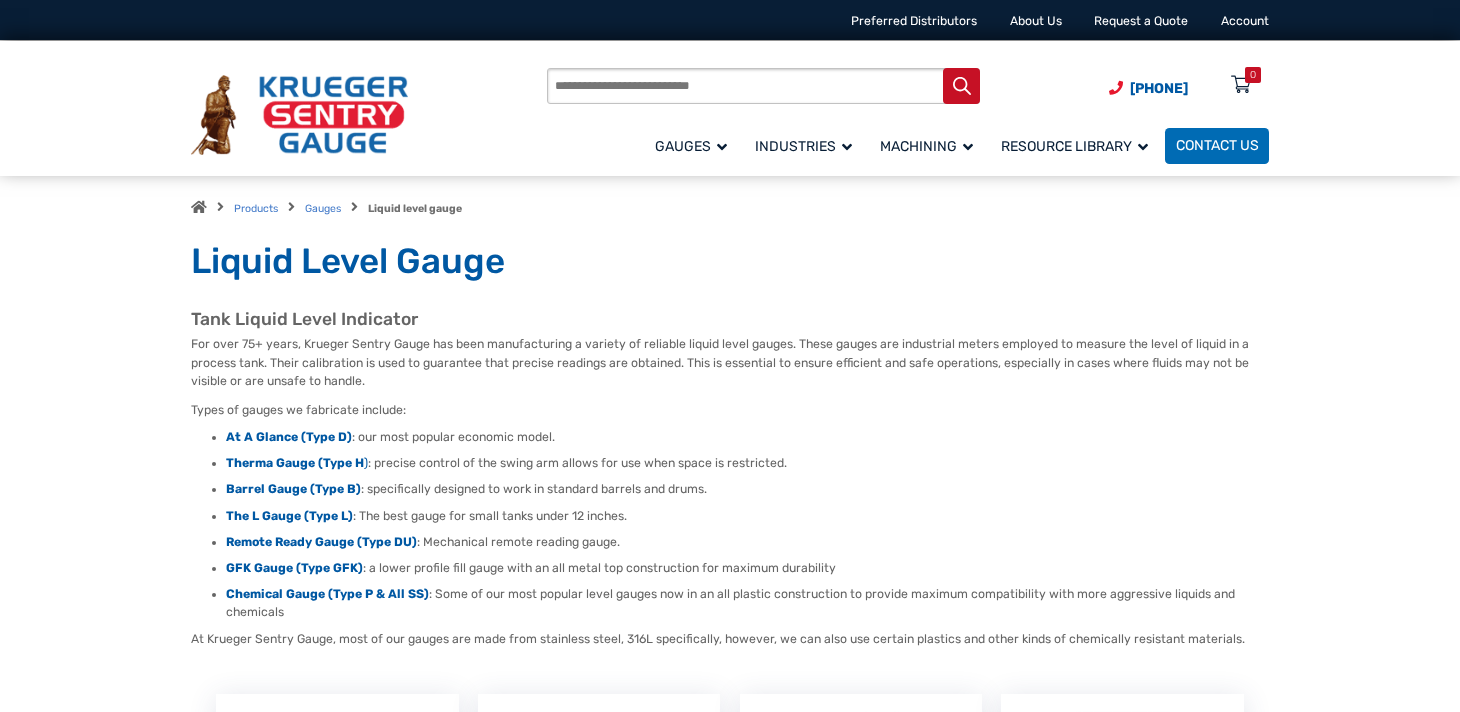scroll, scrollTop: 0, scrollLeft: 0, axis: both 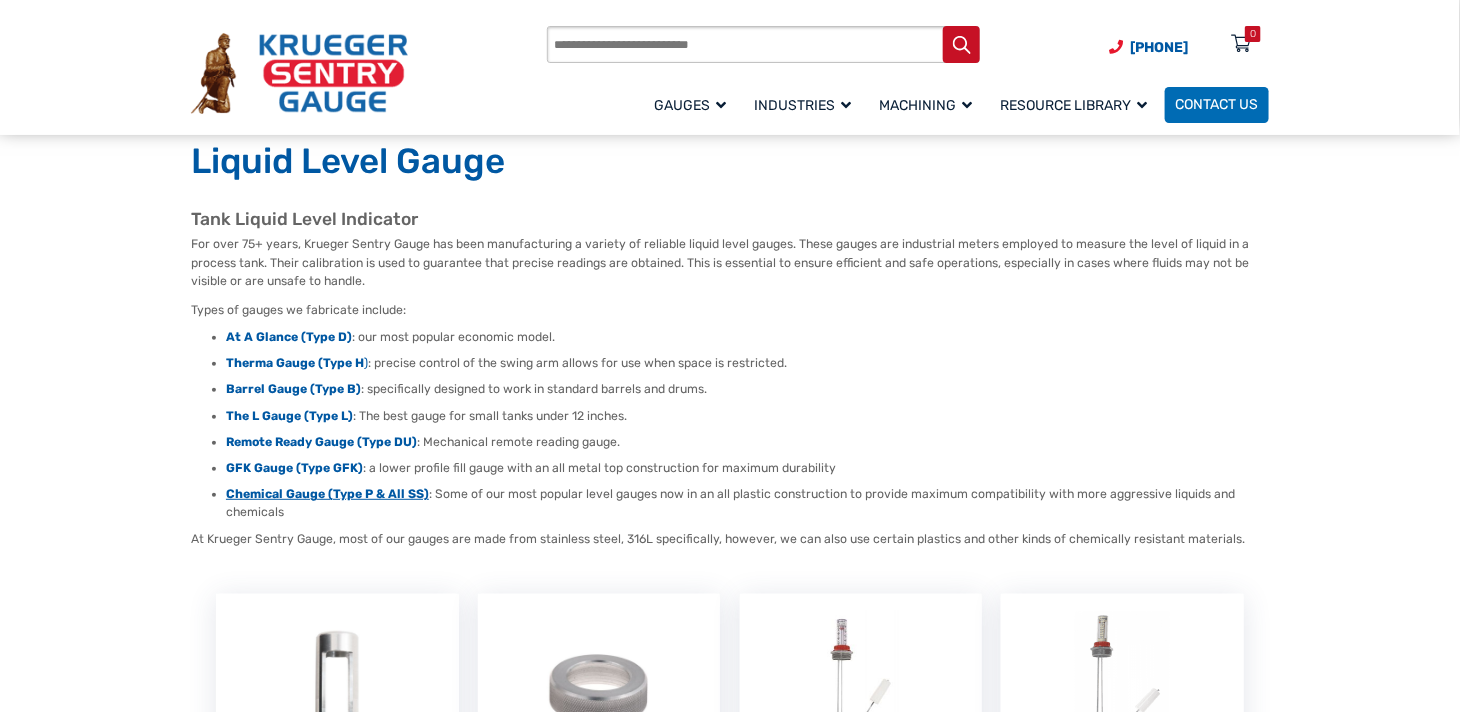 click on "Chemical Gauge (Type P & All SS)" at bounding box center [327, 494] 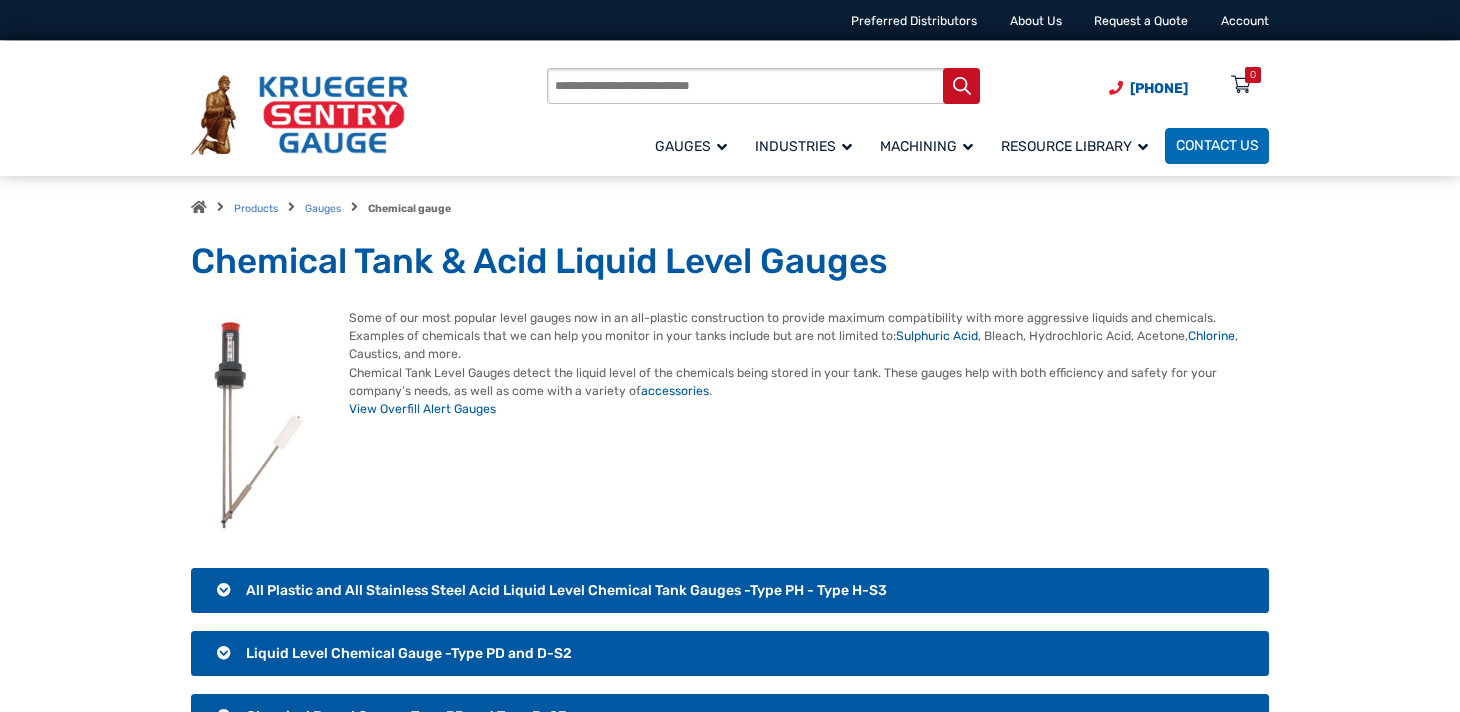scroll, scrollTop: 0, scrollLeft: 0, axis: both 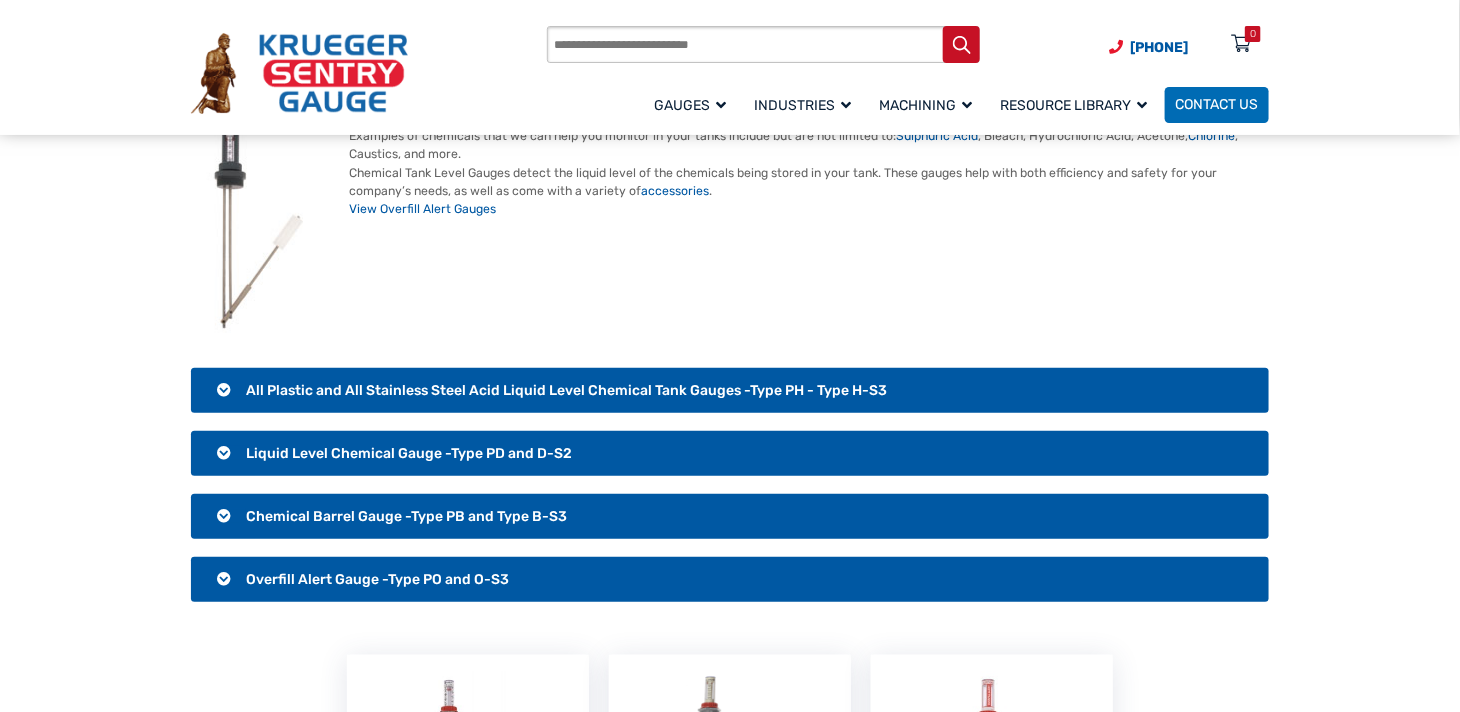 click on "All Plastic and All Stainless Steel Acid Liquid Level Chemical Tank Gauges -Type PH - Type H-S3" at bounding box center [730, 391] 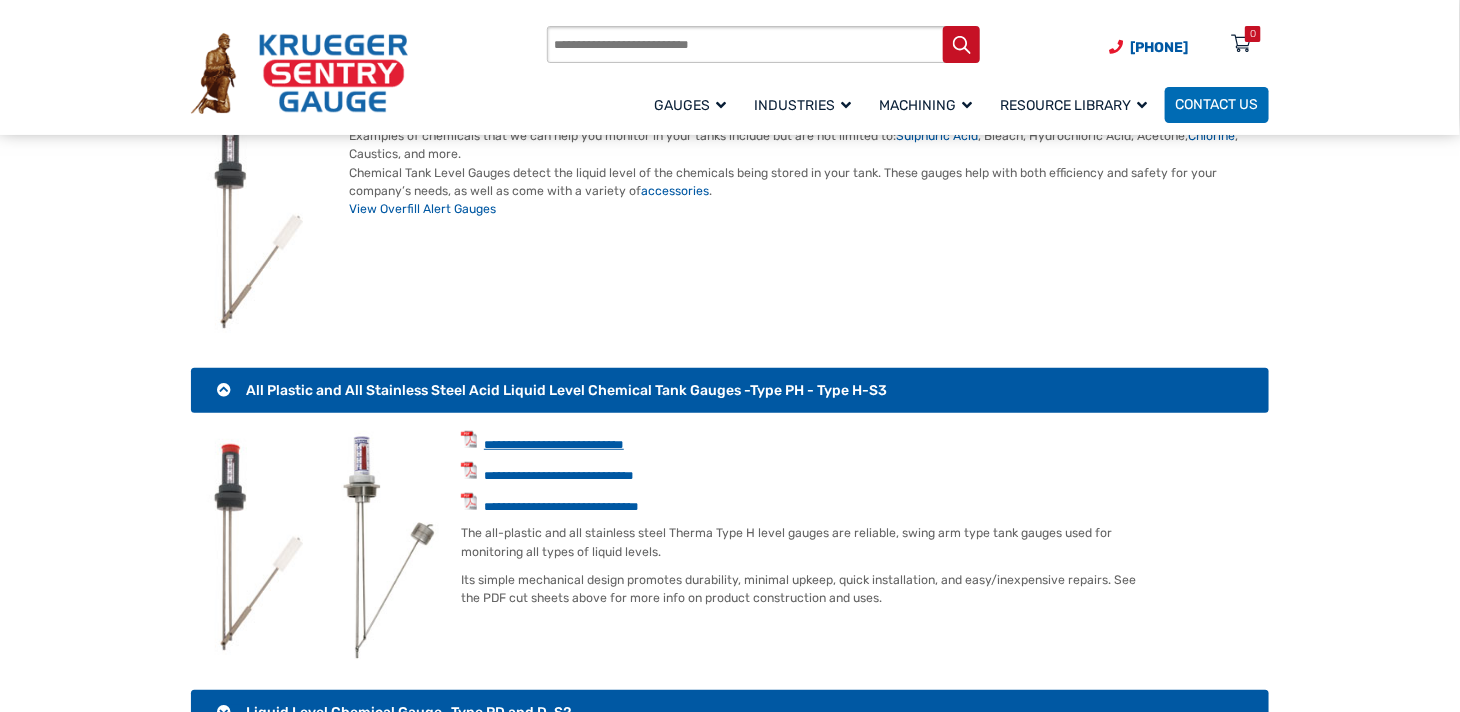 click on "**********" at bounding box center (554, 444) 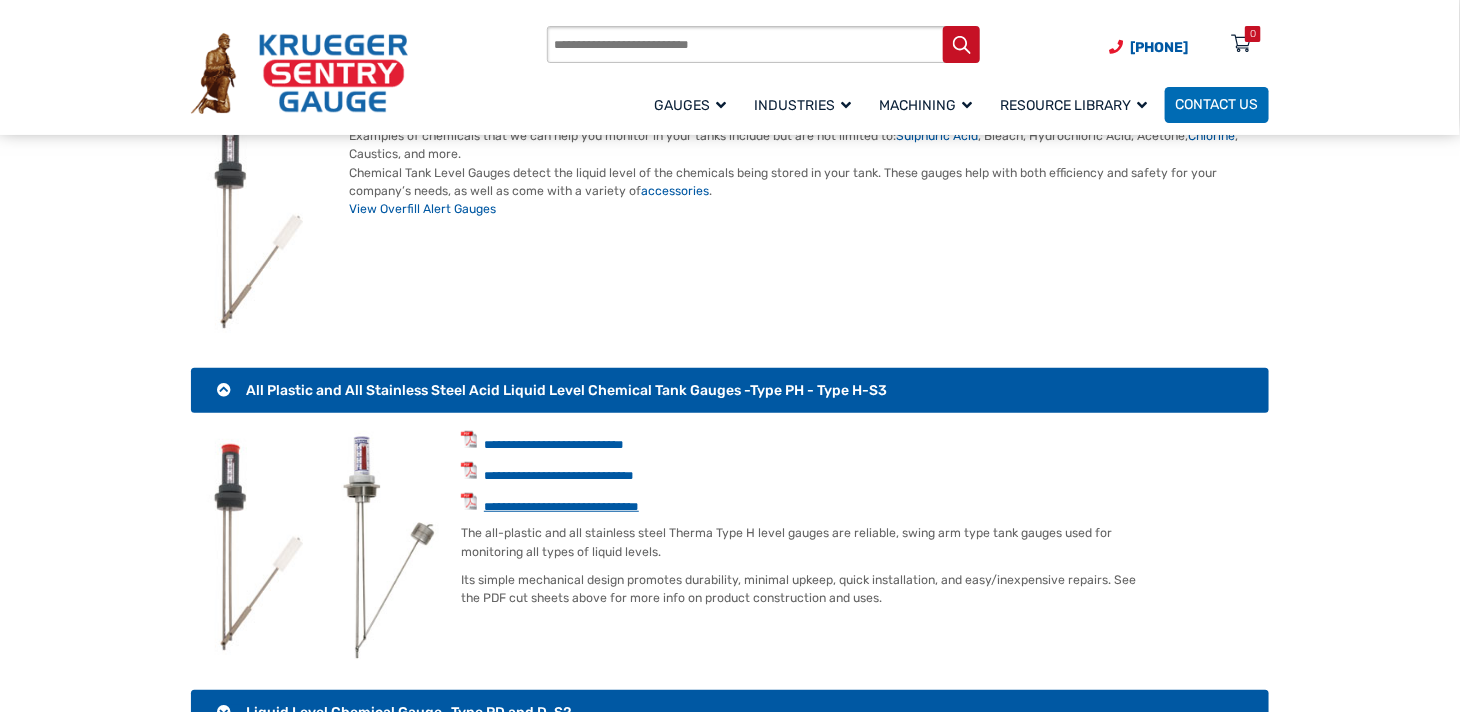 click on "**********" at bounding box center (561, 506) 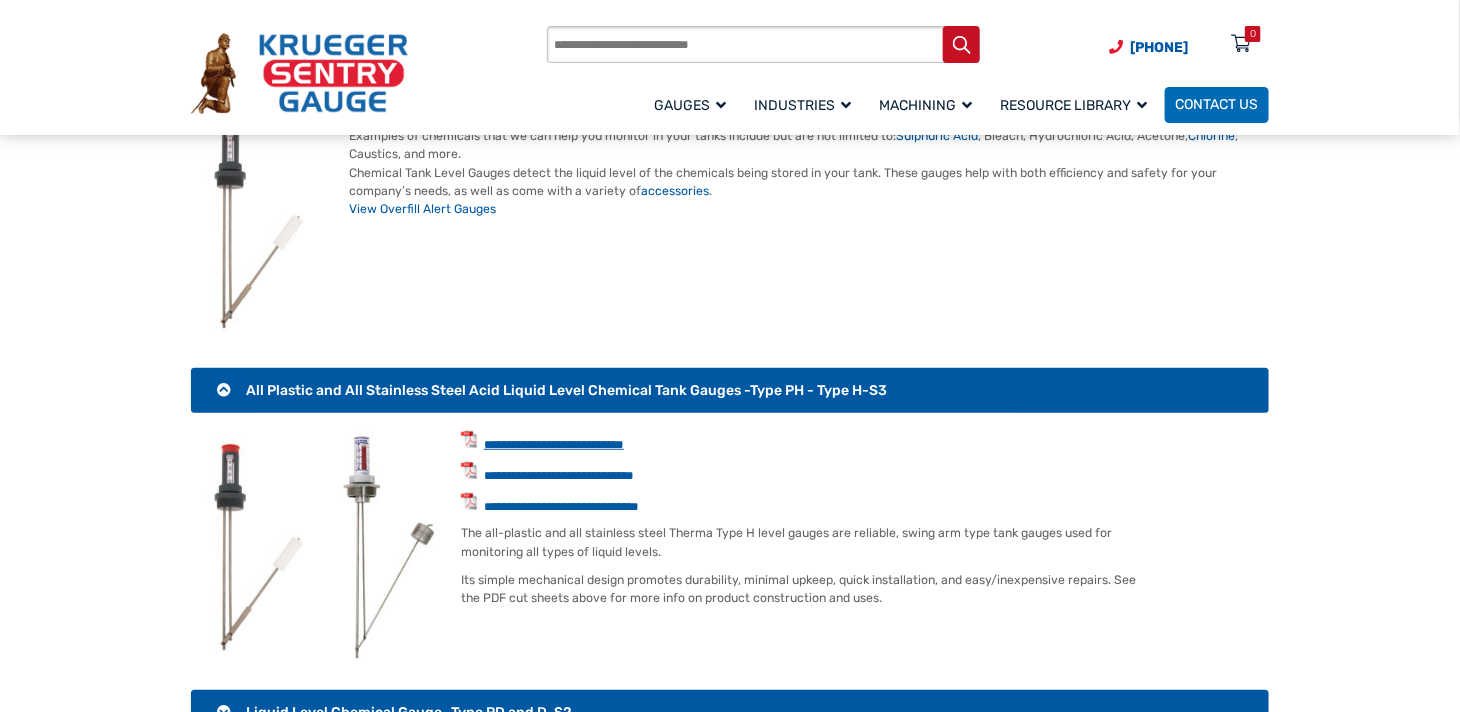 click on "**********" at bounding box center (554, 444) 